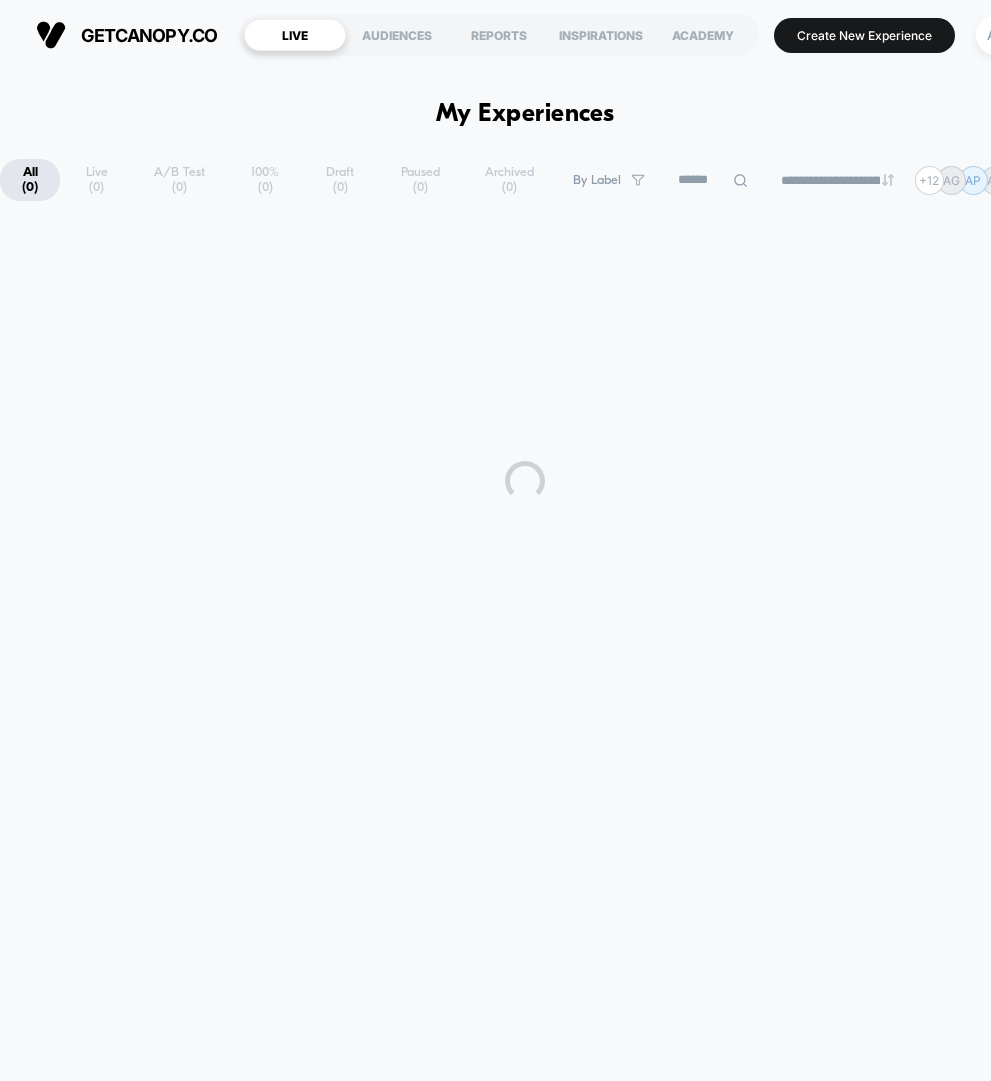 scroll, scrollTop: 0, scrollLeft: 0, axis: both 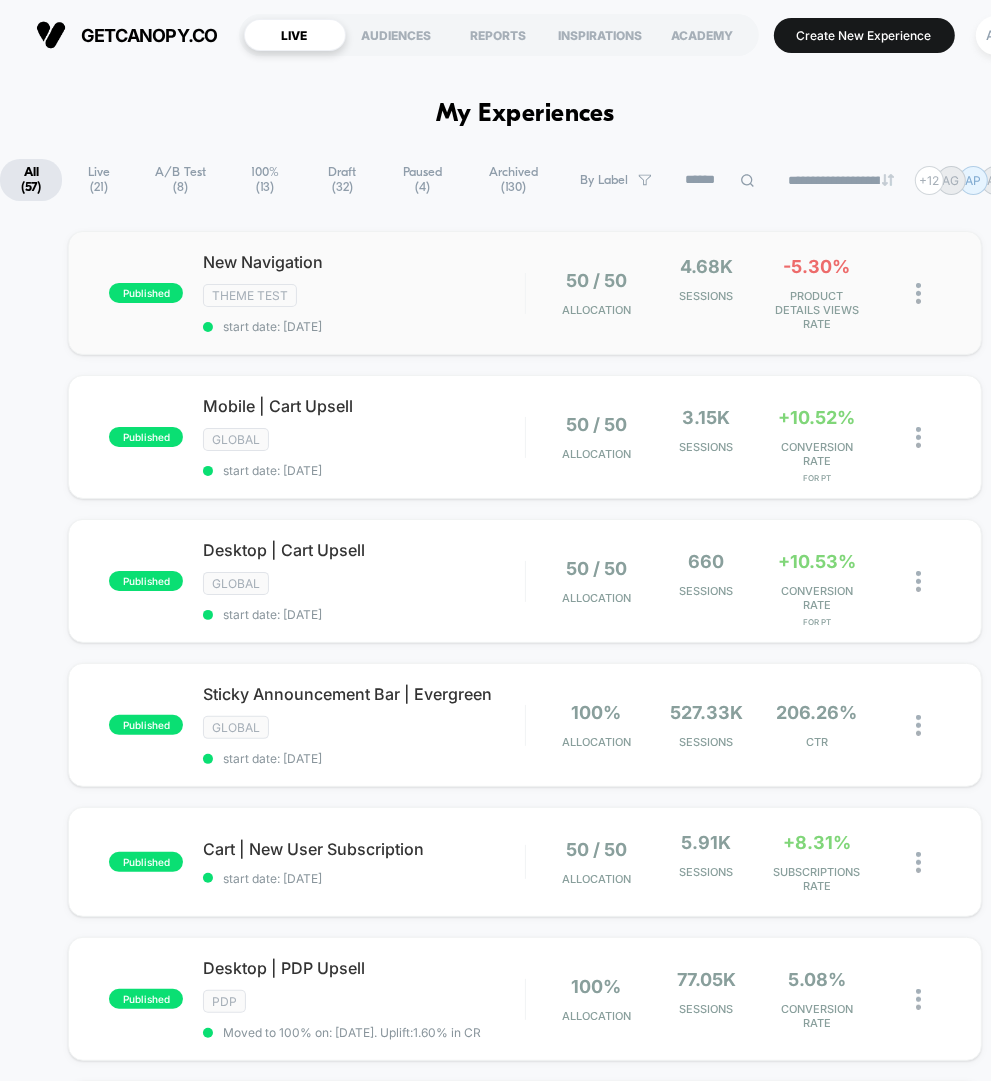 click on "published New Navigation Theme Test start date: [DATE] 50 / 50 Allocation 4.68k Sessions -5.30% PRODUCT DETAILS VIEWS RATE" at bounding box center [525, 293] 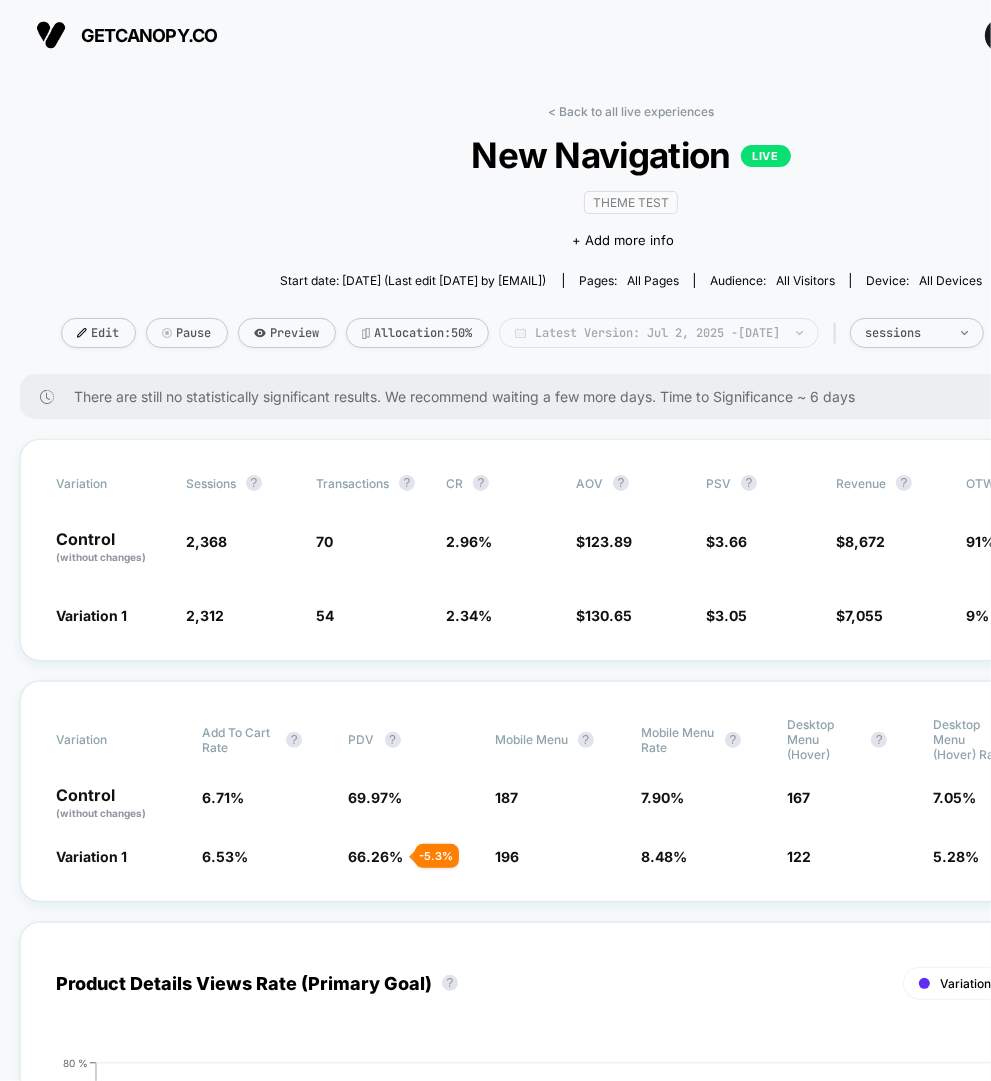 scroll, scrollTop: 0, scrollLeft: 270, axis: horizontal 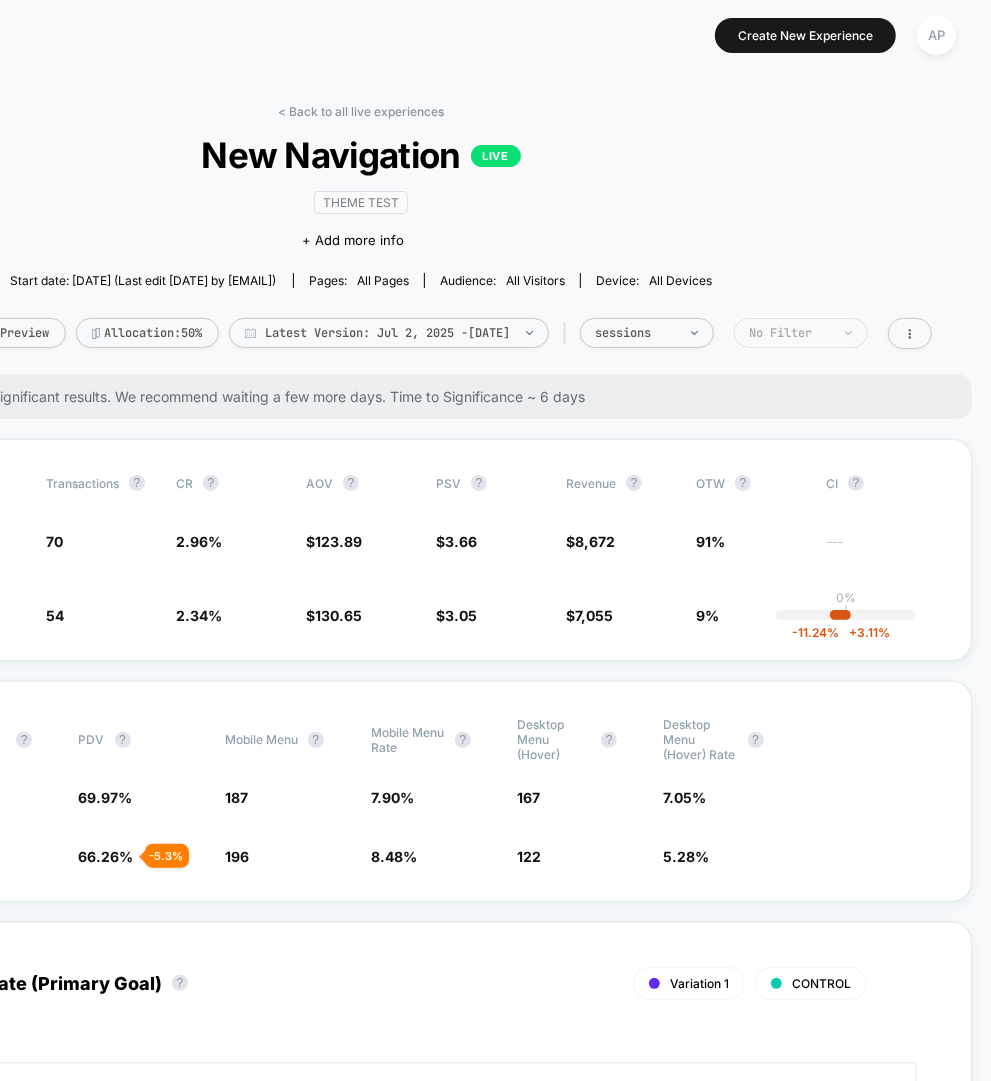 click on "No Filter" at bounding box center (647, 333) 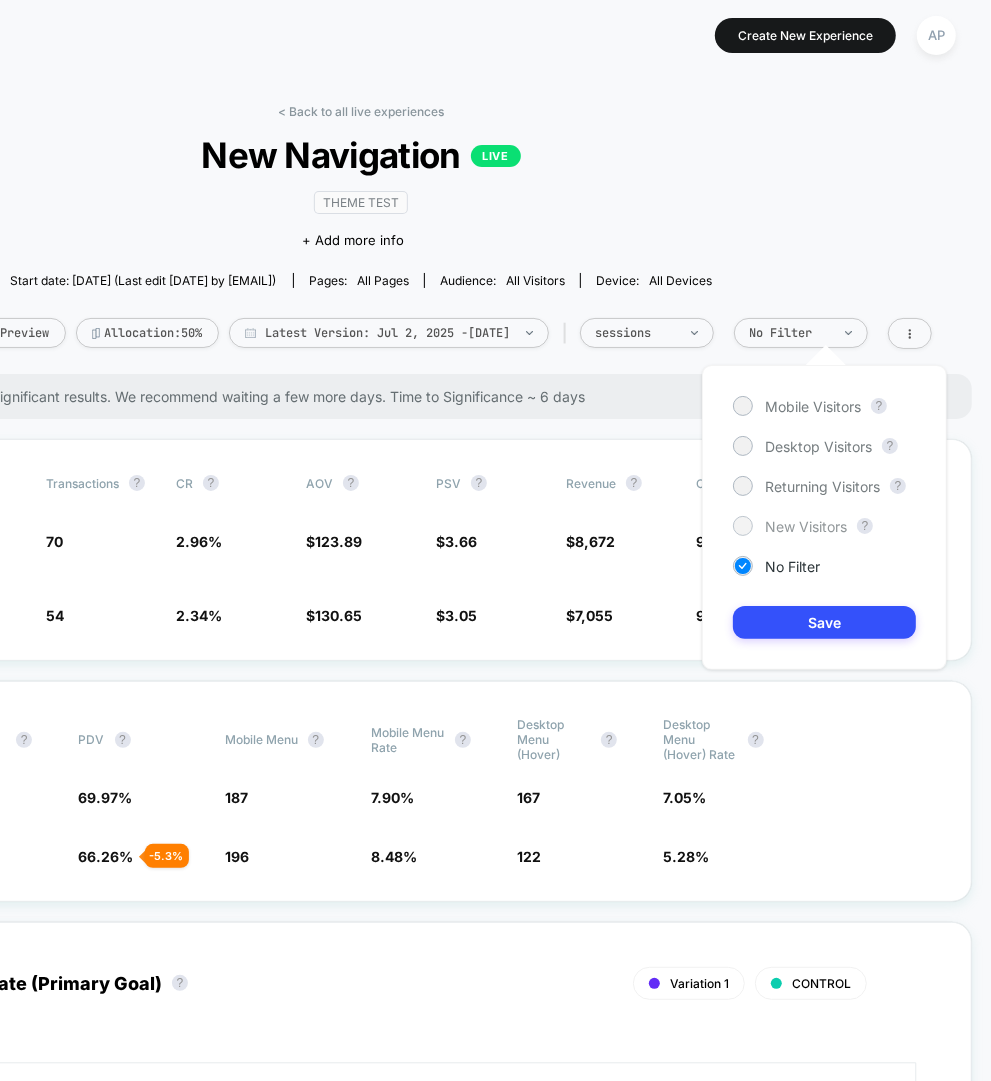click on "New Visitors" at bounding box center [813, 406] 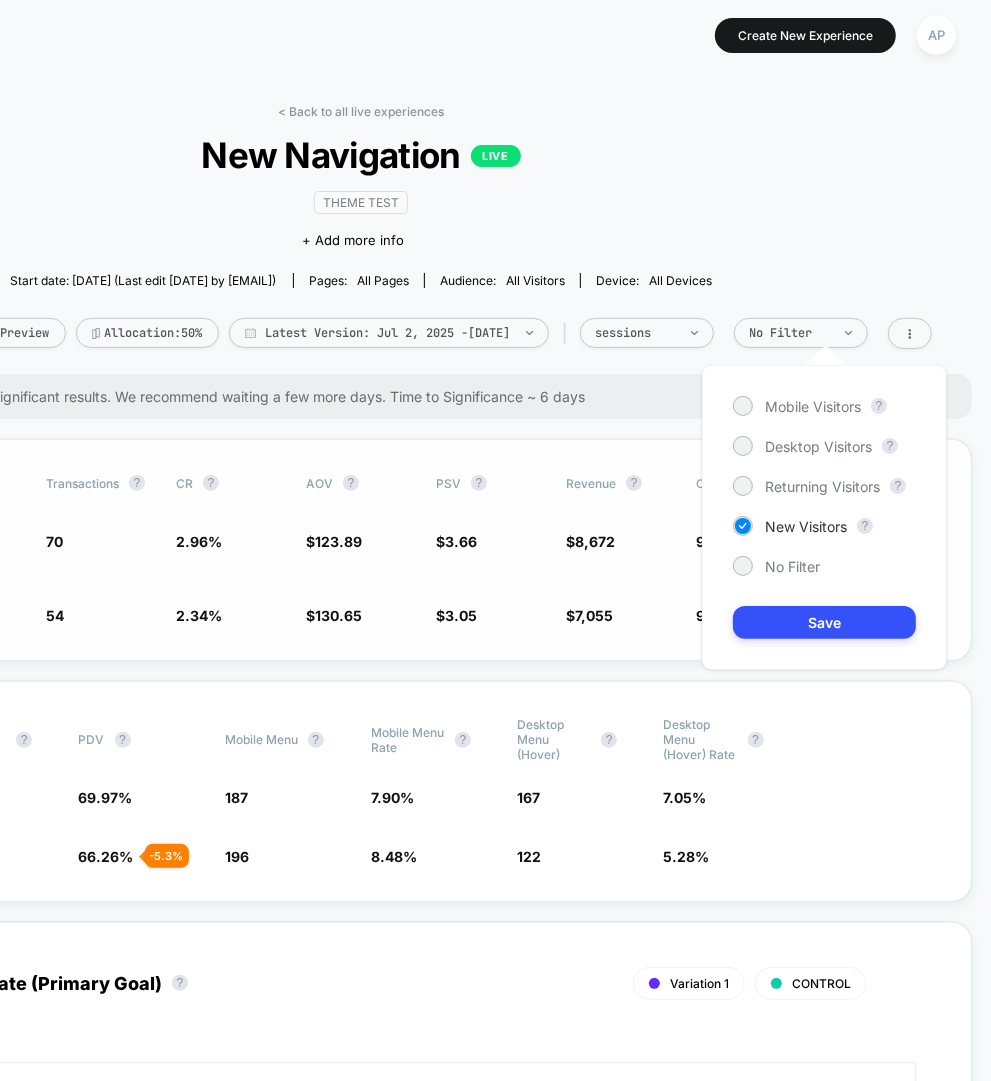 click on "Save" at bounding box center (824, 622) 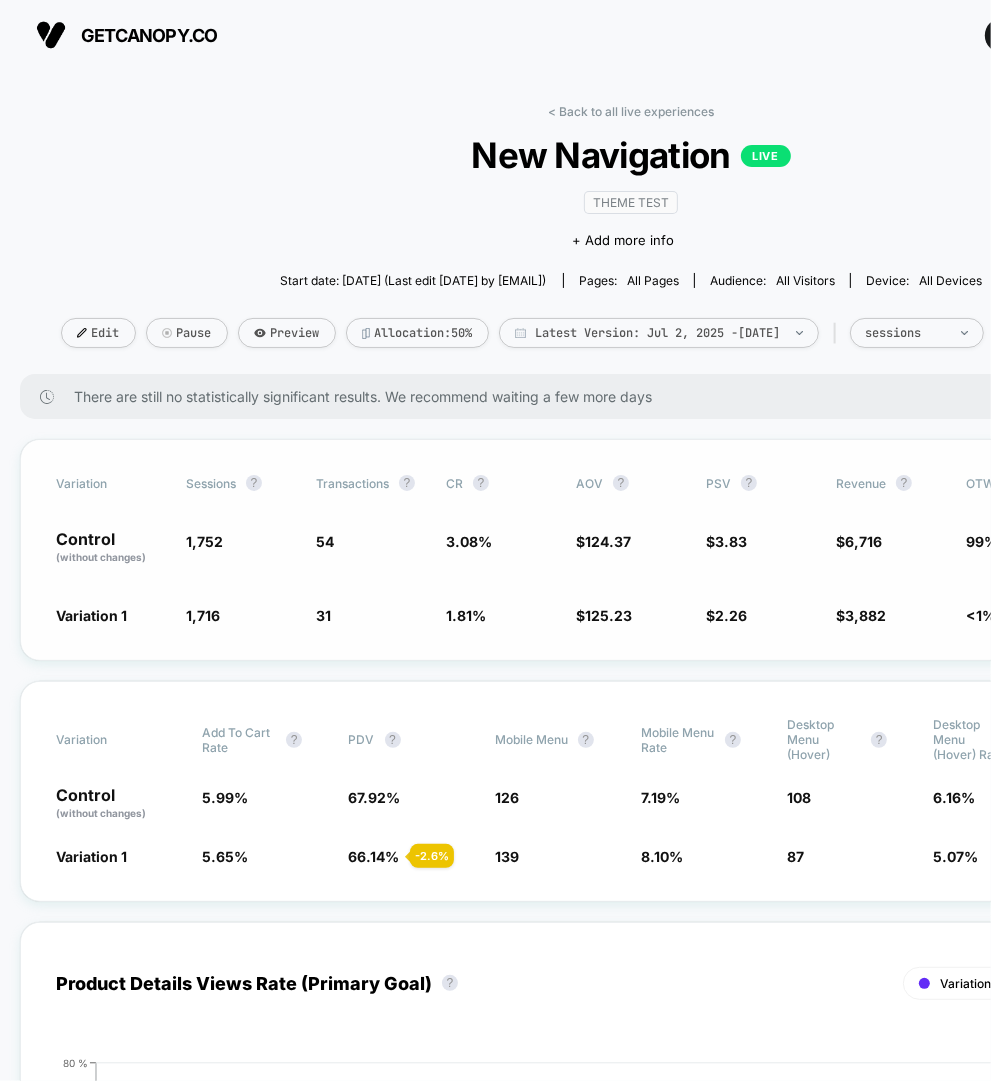 scroll, scrollTop: 0, scrollLeft: 270, axis: horizontal 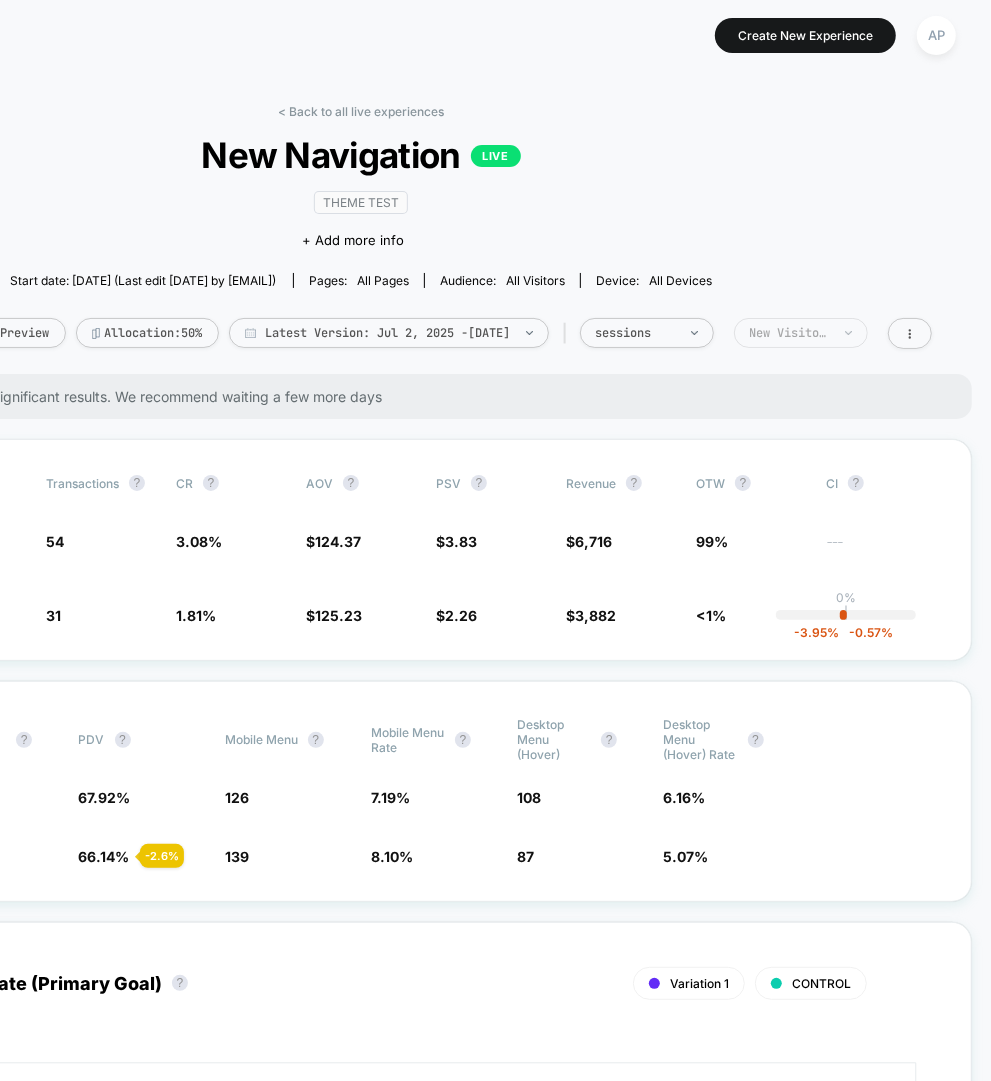 click on "New Visitors" at bounding box center (647, 333) 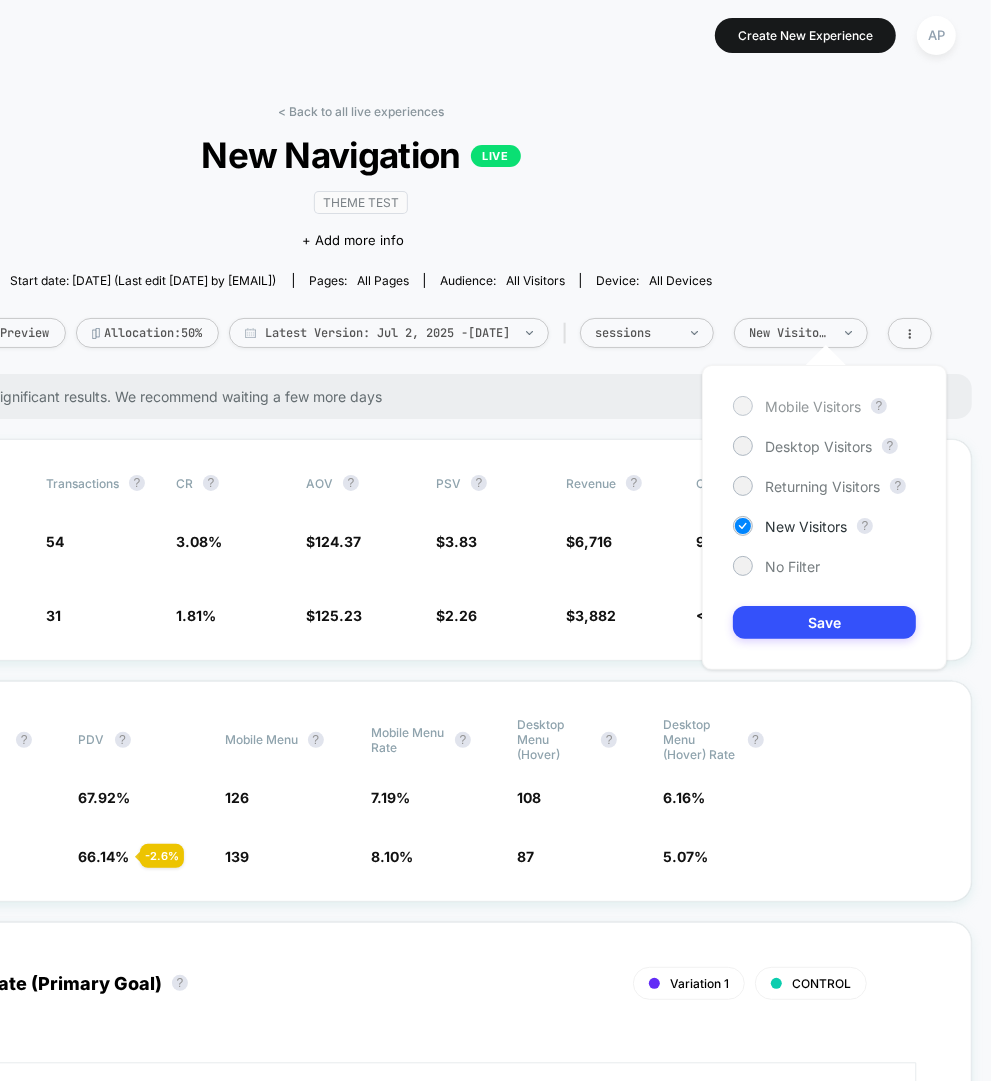 click on "Mobile Visitors" at bounding box center (797, 406) 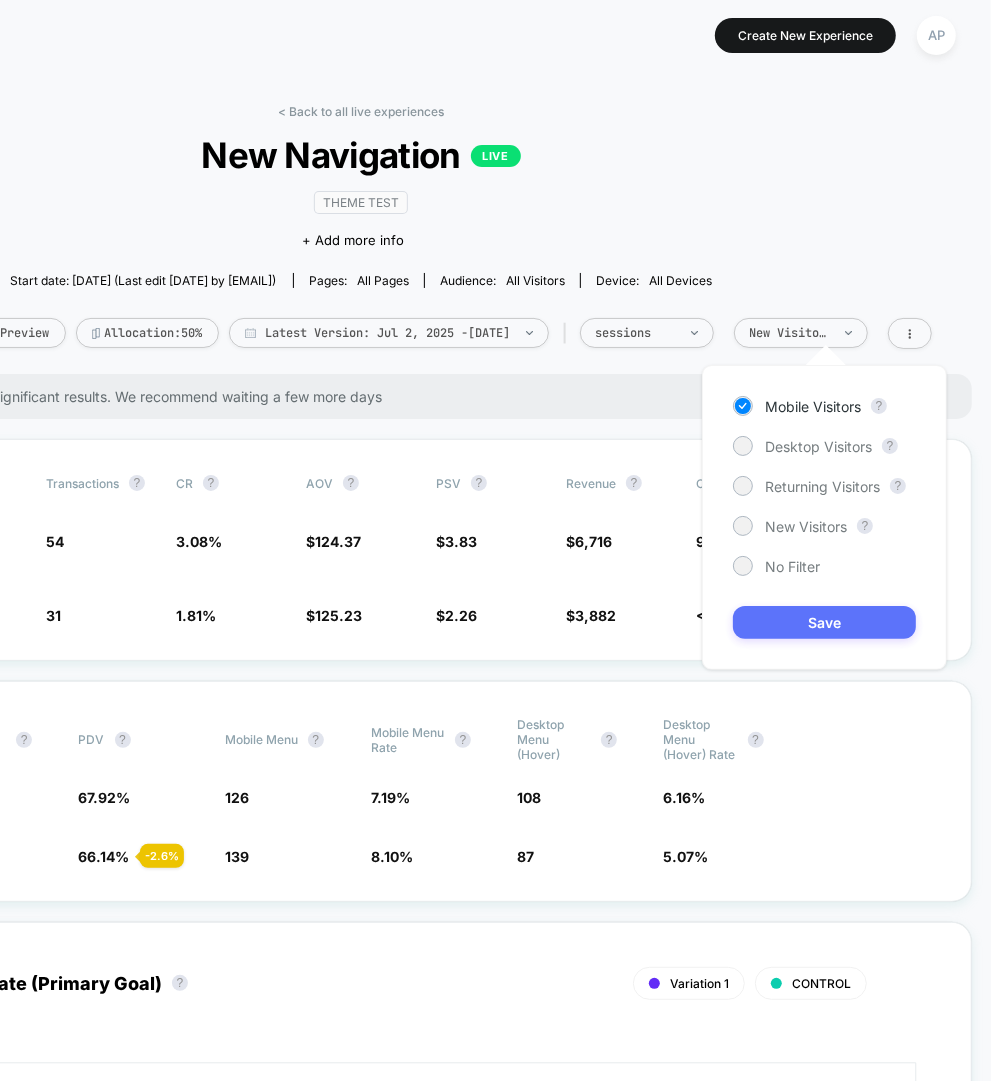 click on "Save" at bounding box center (824, 622) 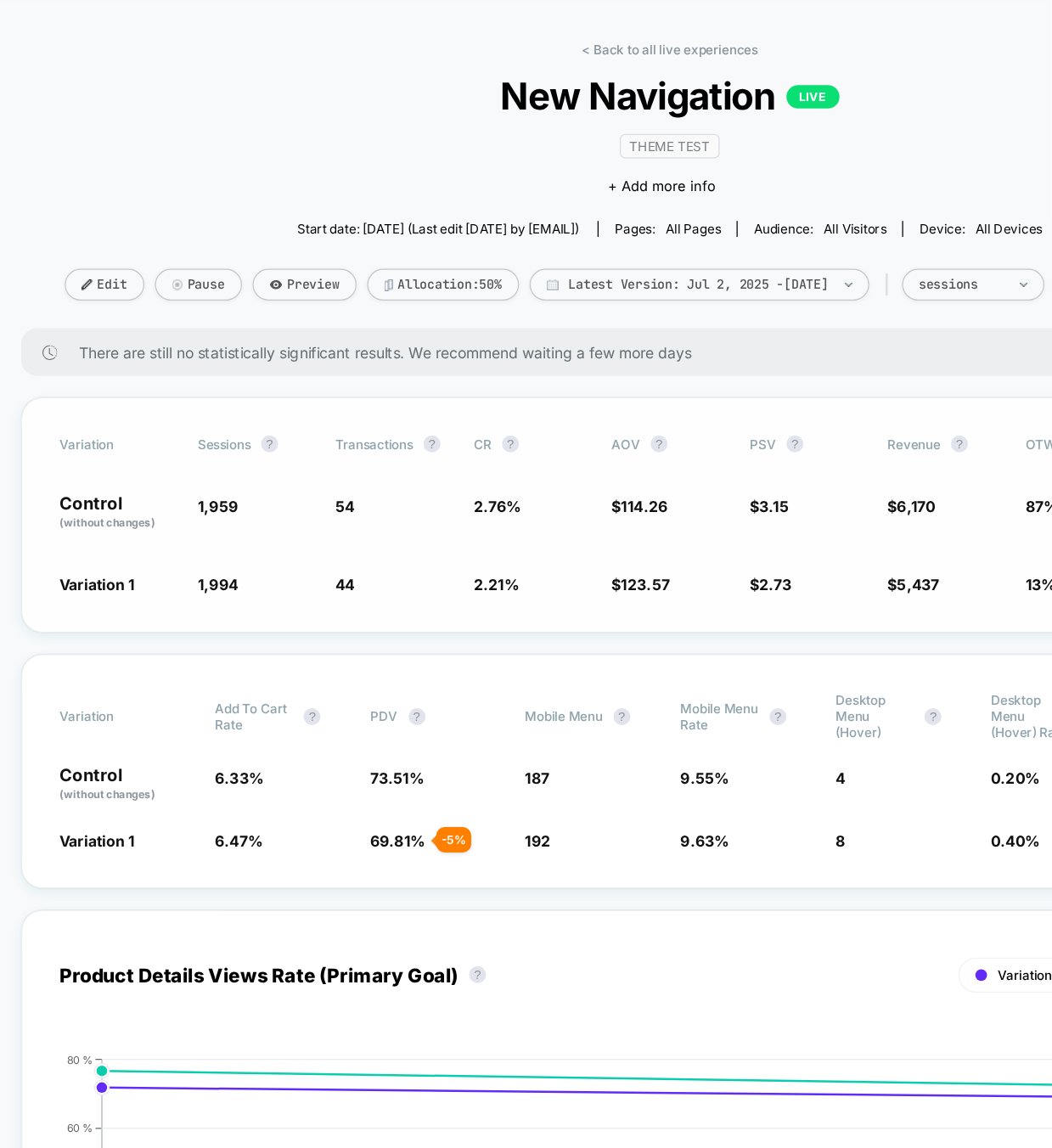 scroll, scrollTop: 0, scrollLeft: 0, axis: both 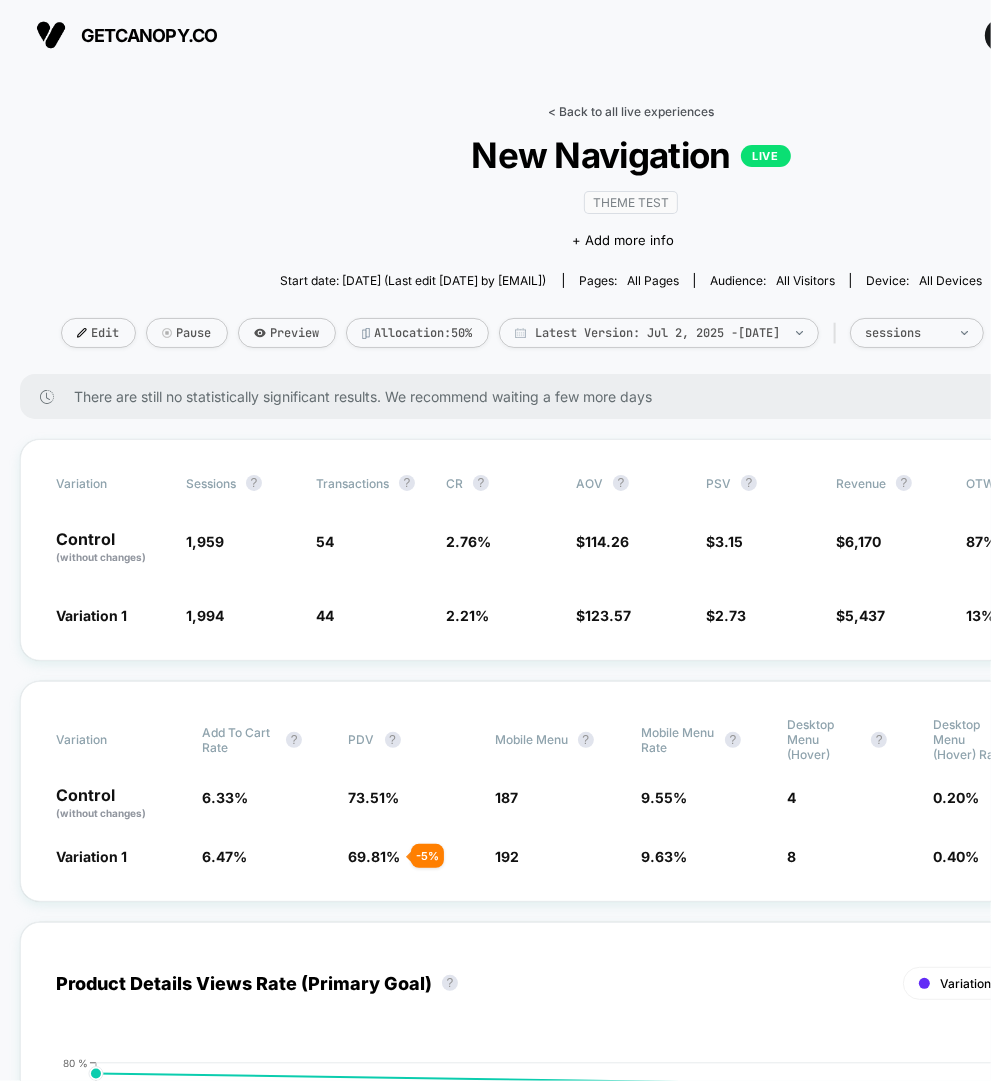click on "< Back to all live experiences" at bounding box center [631, 111] 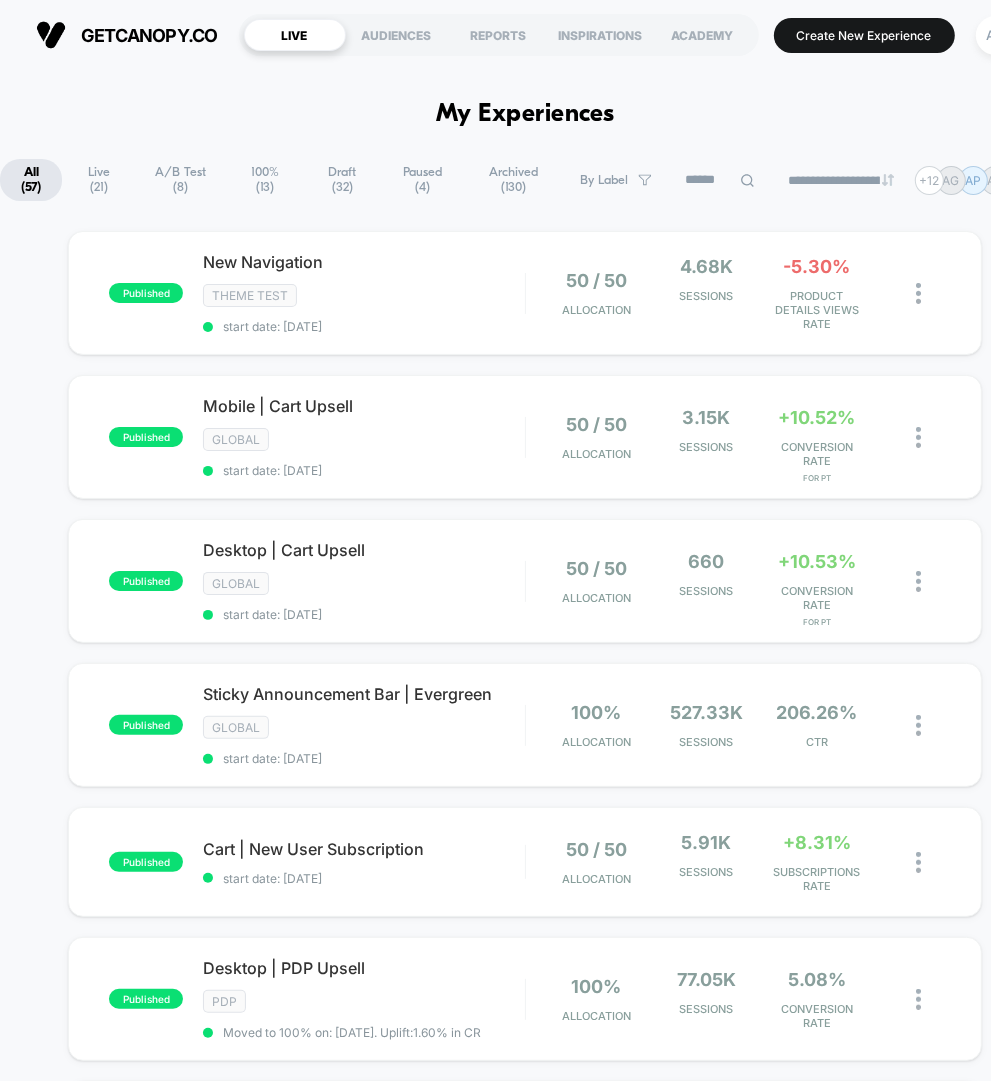 click on "published New Navigation Theme Test start date: [DATE] 50 / 50 Allocation 4.68k Sessions -5.30% PRODUCT DETAILS VIEWS RATE published Mobile | Cart Upsell  GLOBAL start date: [DATE] 50 / 50 Allocation 3.15k Sessions +10.52% CONVERSION RATE for PT published Desktop | Cart Upsell GLOBAL start date: [DATE] 50 / 50 Allocation 660 Sessions +10.53% CONVERSION RATE for PT published Sticky Announcement Bar | Evergreen GLOBAL start date: [DATE] 100% Allocation 527.33k Sessions 206.26% CTR published Cart | New User Subscription start date: [DATE] 50 / 50 Allocation 5.91k Sessions +8.31% SUBSCRIPTIONS RATE published Desktop | PDP Upsell PDP Moved to 100% on:   [DATE] . Uplift: 1.60% in CR 100% Allocation 77.05k Sessions 5.08% CONVERSION RATE published Mobile  | PDP Upsell PDP Moved to 100% on:   [DATE] . Uplift: 6.22% in CR 100% Allocation 587.59k Sessions 3.44% CONVERSION RATE published Bedside Humidifier 2.0 PDP start date: [DATE] multi Allocation 12.37k Sessions +7.47% CONVERSION RATE published PDP" at bounding box center (525, 1114) 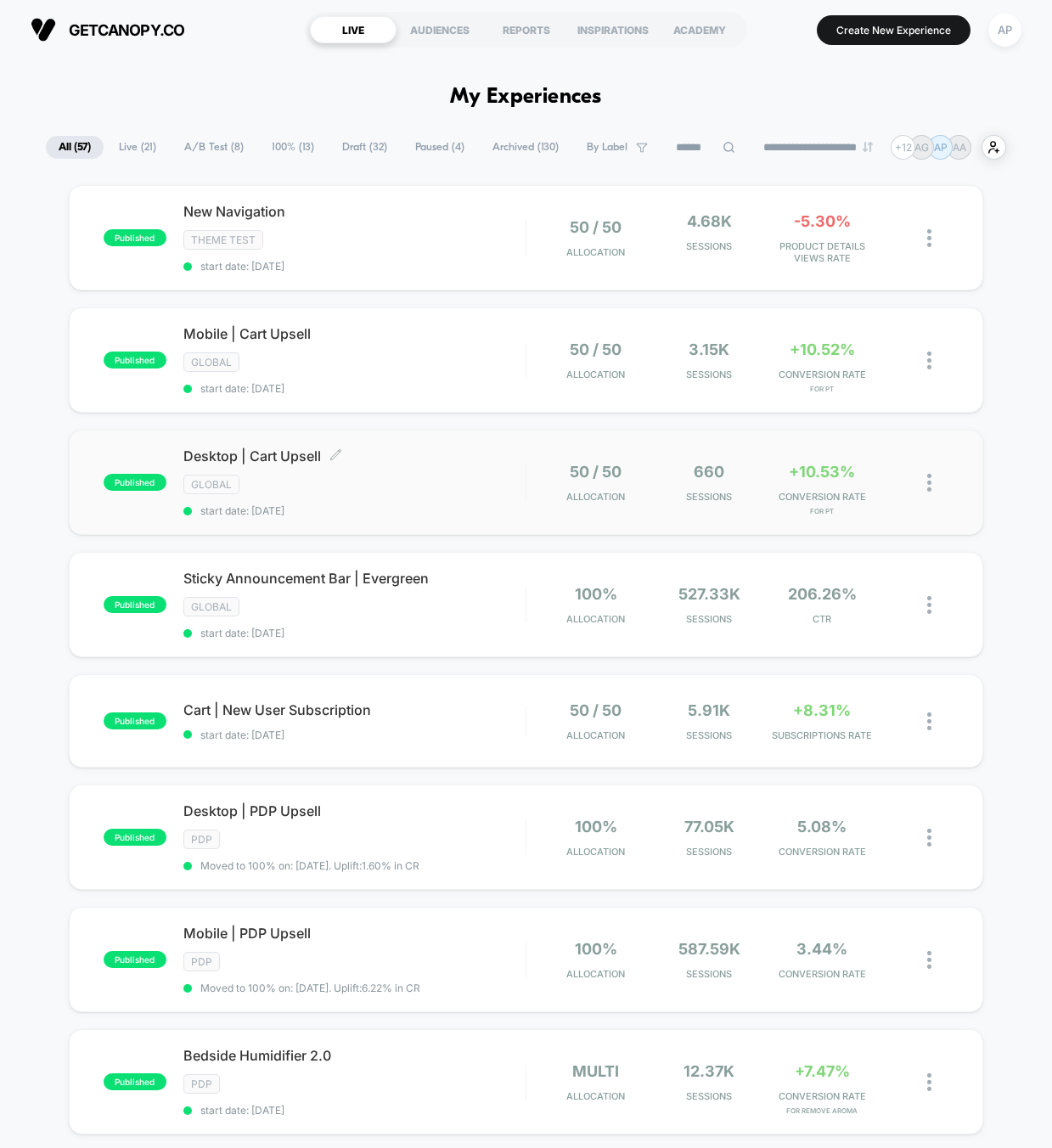 click on "Desktop | Cart Upsell Click to edit experience details Click to edit experience details GLOBAL start date: [DATE]" at bounding box center (354, 238) 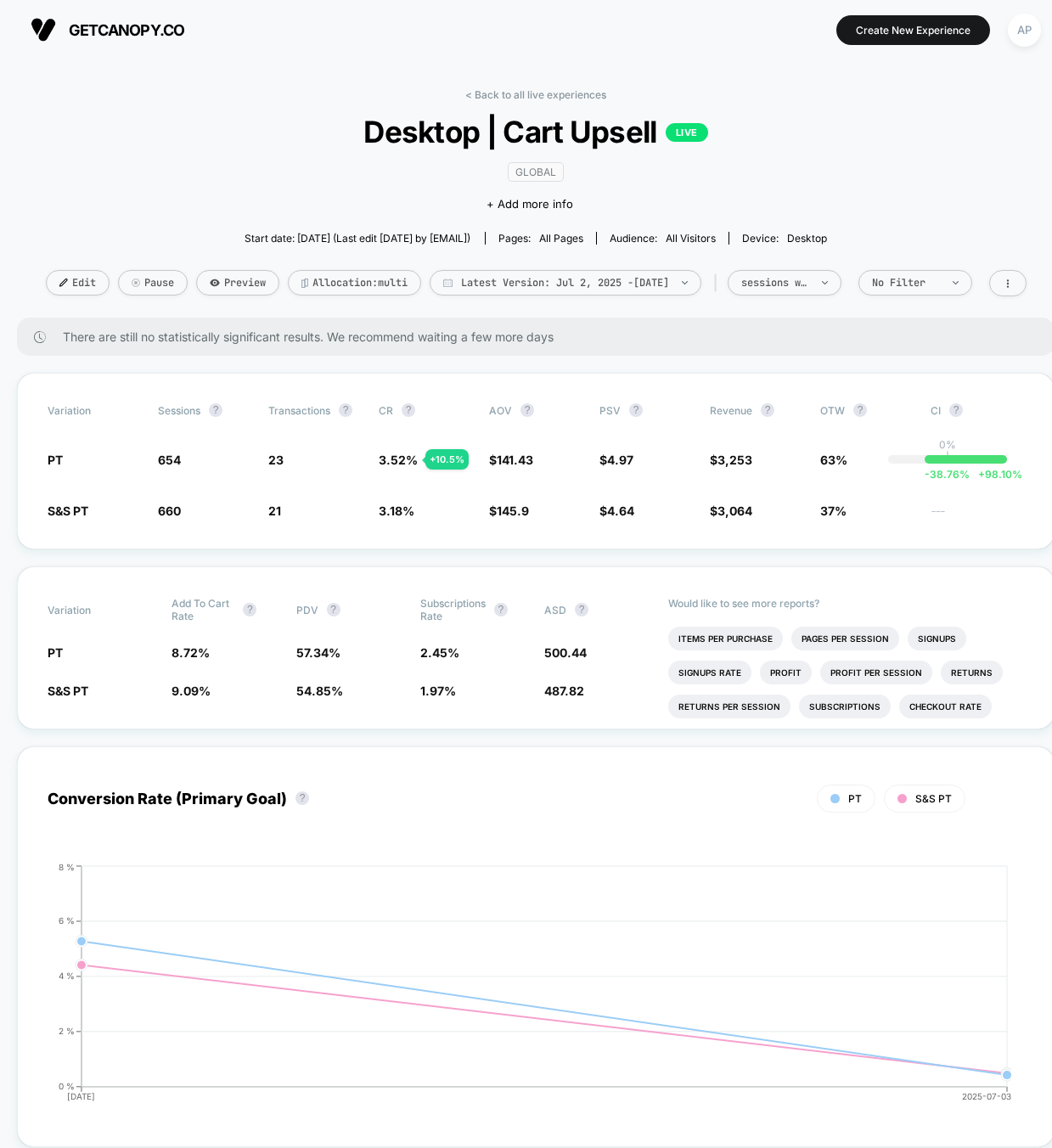 click on "Desktop | Cart Upsell LIVE GLOBAL Click to edit experience details + Add more info Start date: [DATE] (Last edit [DATE] by [EMAIL]) Pages: all pages Audience: All Visitors Device: desktop Edit Pause  Preview Allocation:  multi Latest Version:     [DATE]    -    [DATE] |   sessions with impression   No Filter There are still no statistically significant results. We recommend waiting a few more days Variation Sessions ? Transactions ? CR ? AOV ? PSV ? Revenue ? OTW ? CI ? PT 654 - 0.91 % 23 + 10.5 % 3.52 % + 10.5 % $ 141.43 - 3.1 % $ 4.97 + 7.1 % $ 3,253 + 7.1 % 63% 0% | -38.76 % + 98.10 % S&S PT 660 21 3.18 % $ 145.9 $ 4.64 $ 3,064 37% --- Variation Add To Cart Rate ? PDV ? Subscriptions Rate ? ASD ? PT 8.72 % - 4.1 % 57.34 % + 4.5 % 2.45 % + 24.2 % 500.44 + 2.6 % S&S PT 9.09 % 54.85 % 1.97 % 487.82 Would like to see more reports? Items Per Purchase Pages Per Session Signups Signups Rate Profit Profit Per Session Returns Returns Per Session ? PT 0 %" at bounding box center [536, 2465] 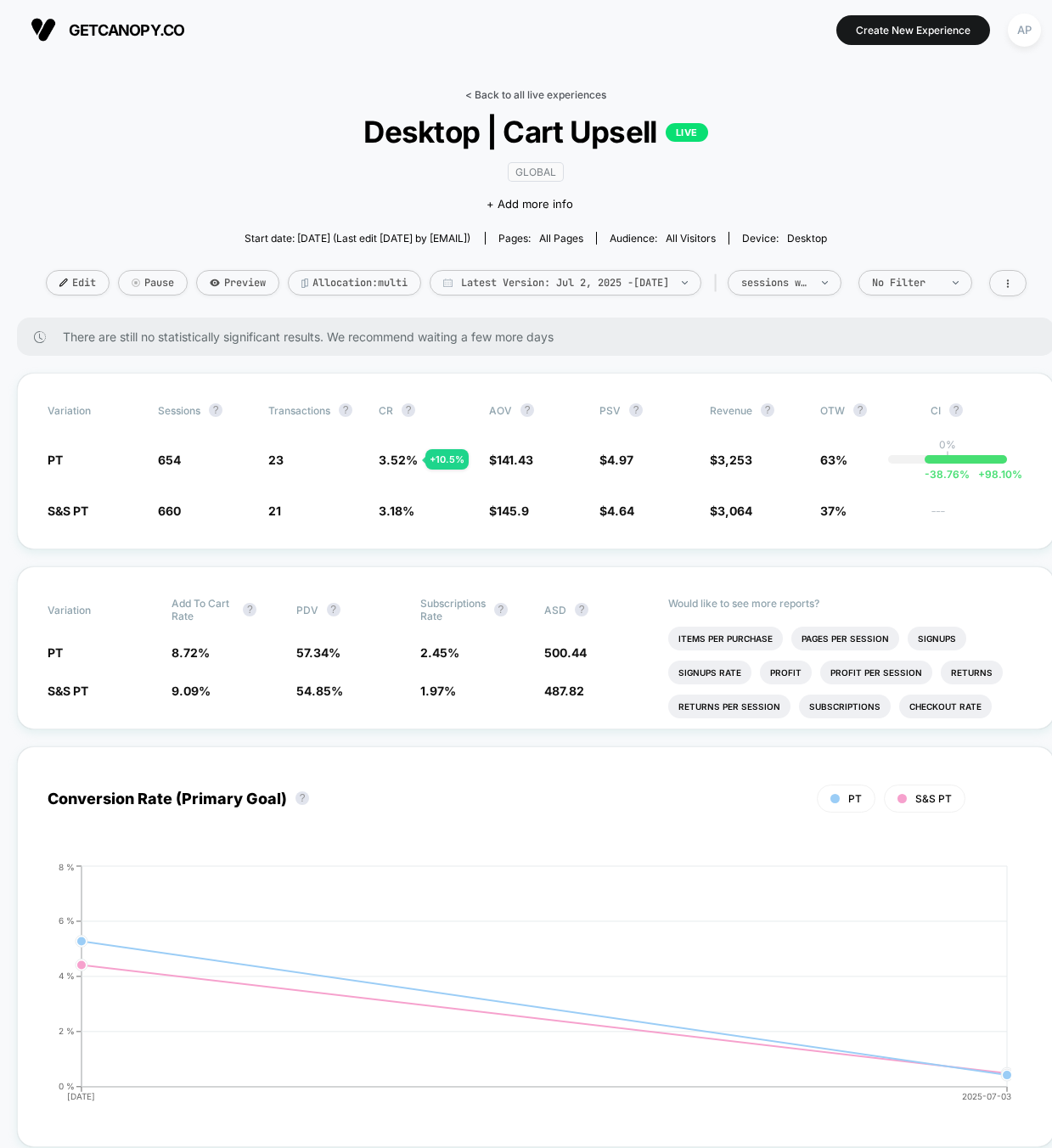 click on "< Back to all live experiences" at bounding box center [536, 94] 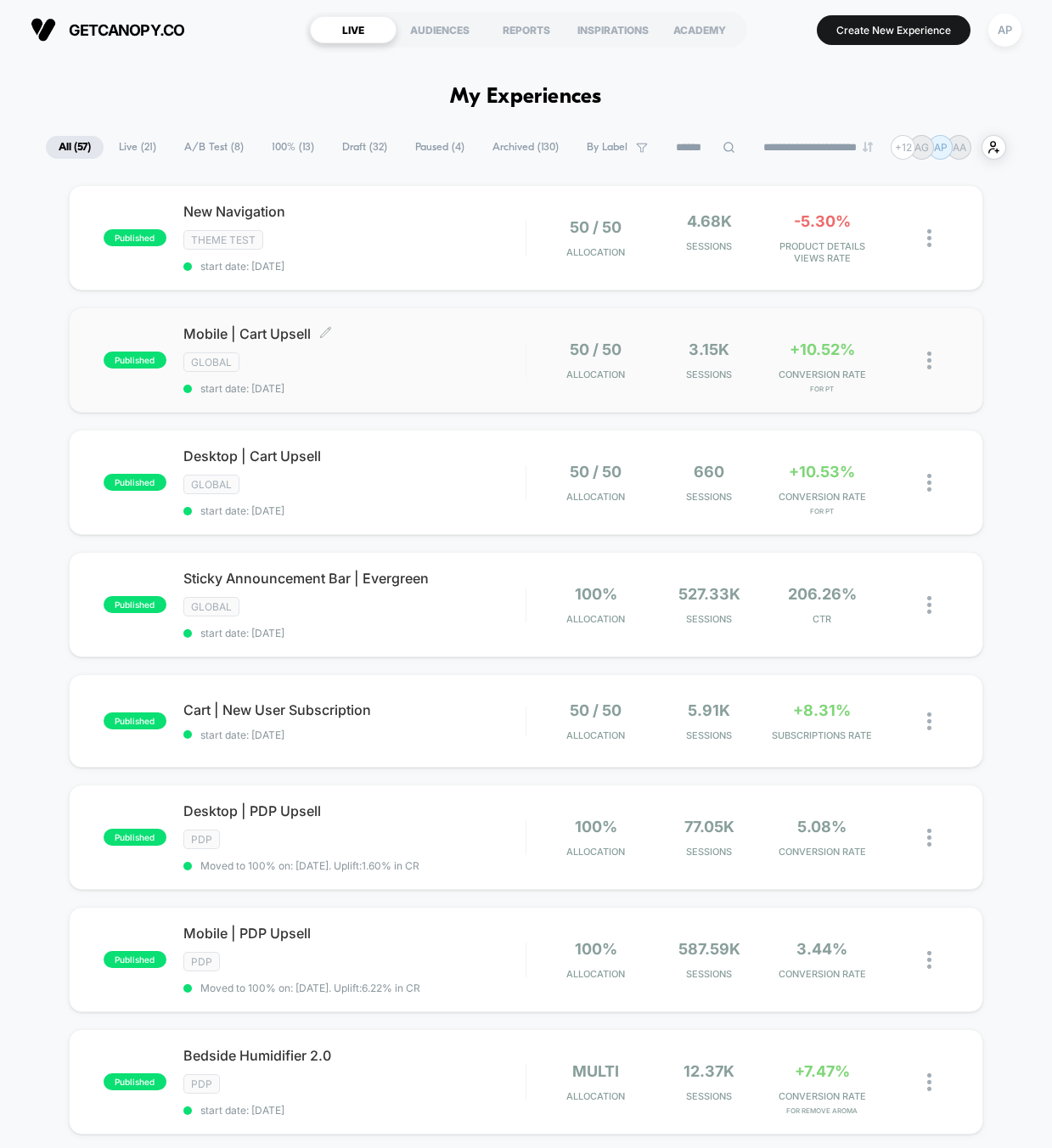 click on "GLOBAL" at bounding box center (354, 362) 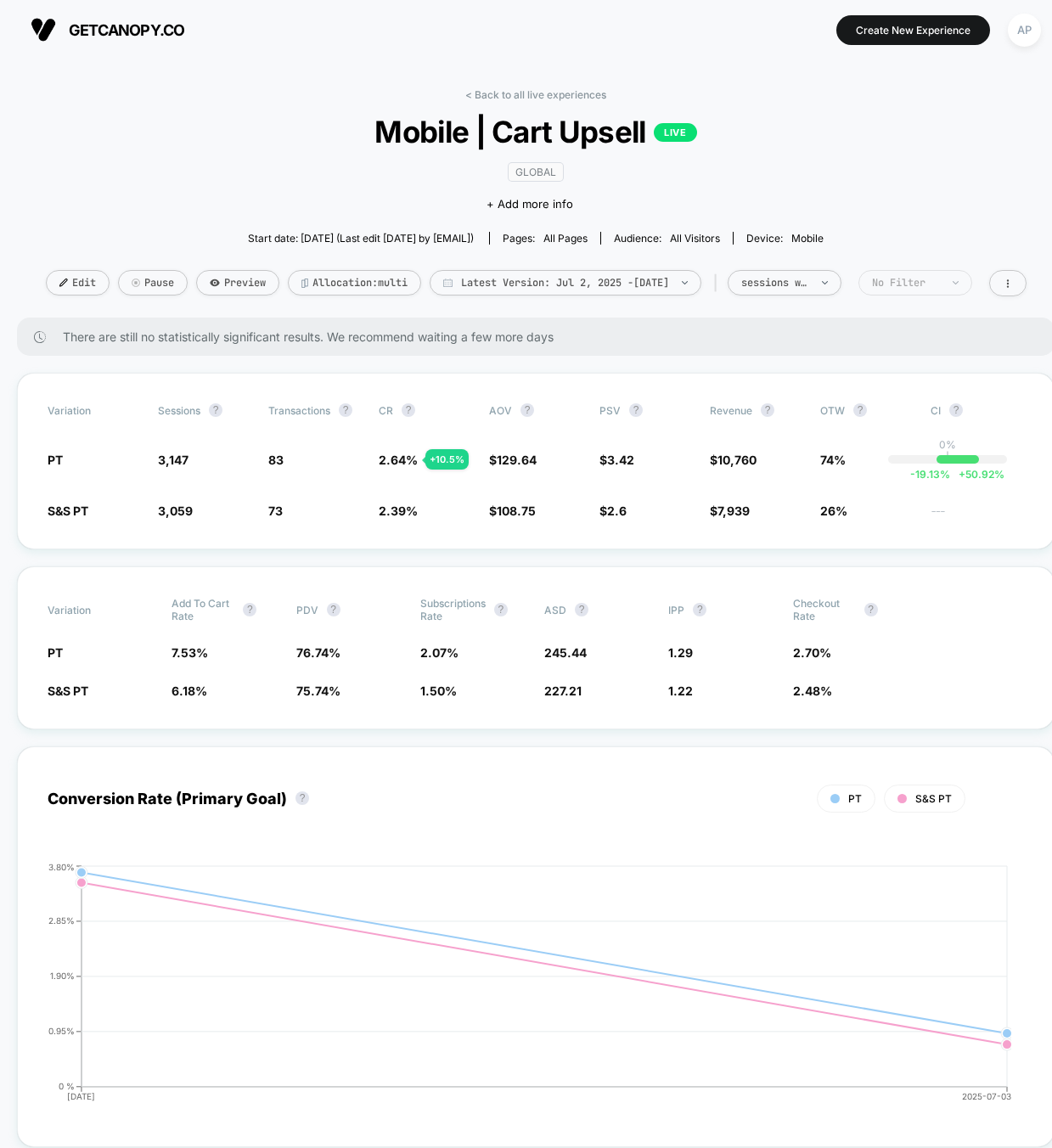 click on "No Filter" at bounding box center [785, 283] 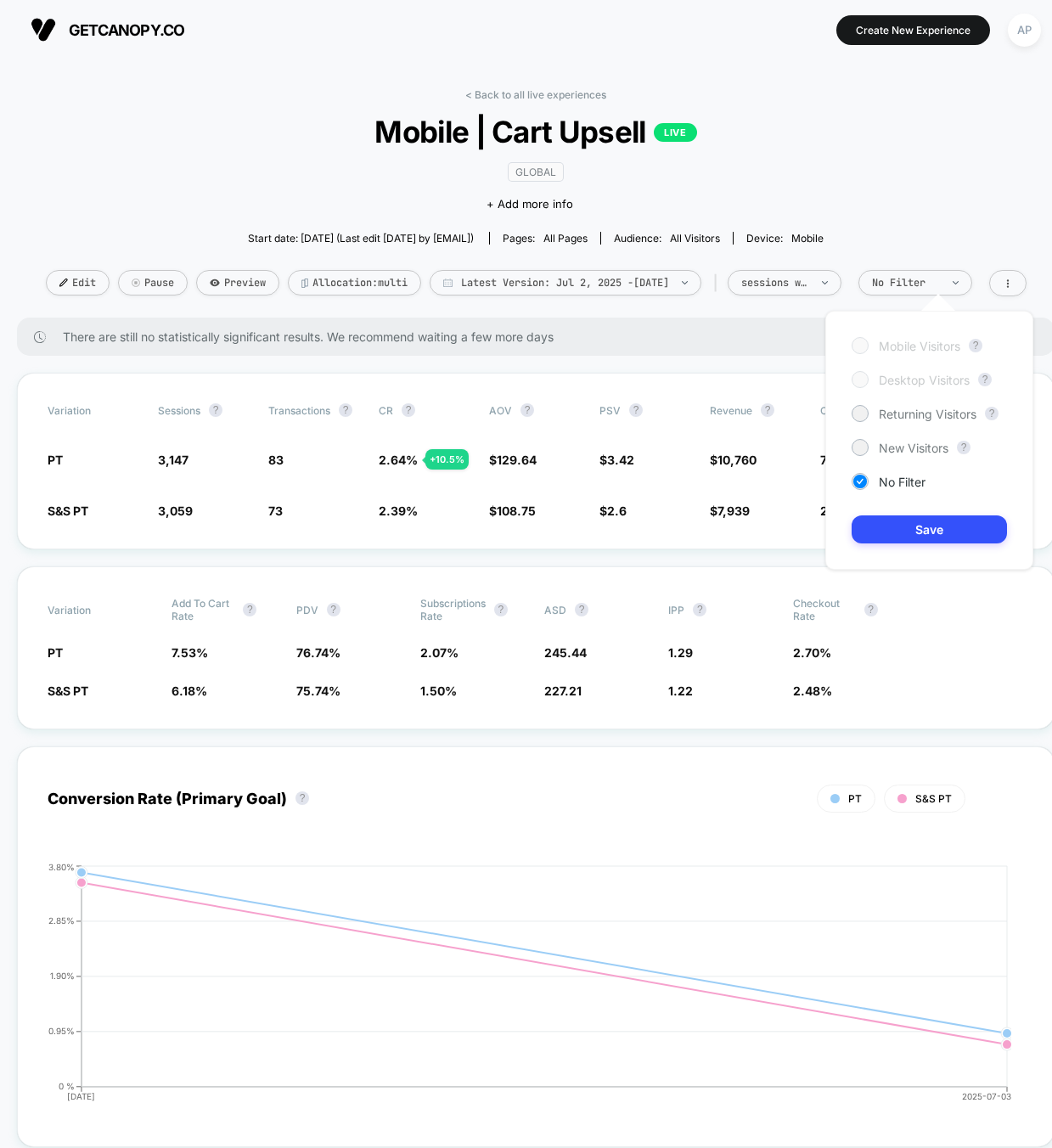 click on "Mobile Visitors" at bounding box center [920, 346] 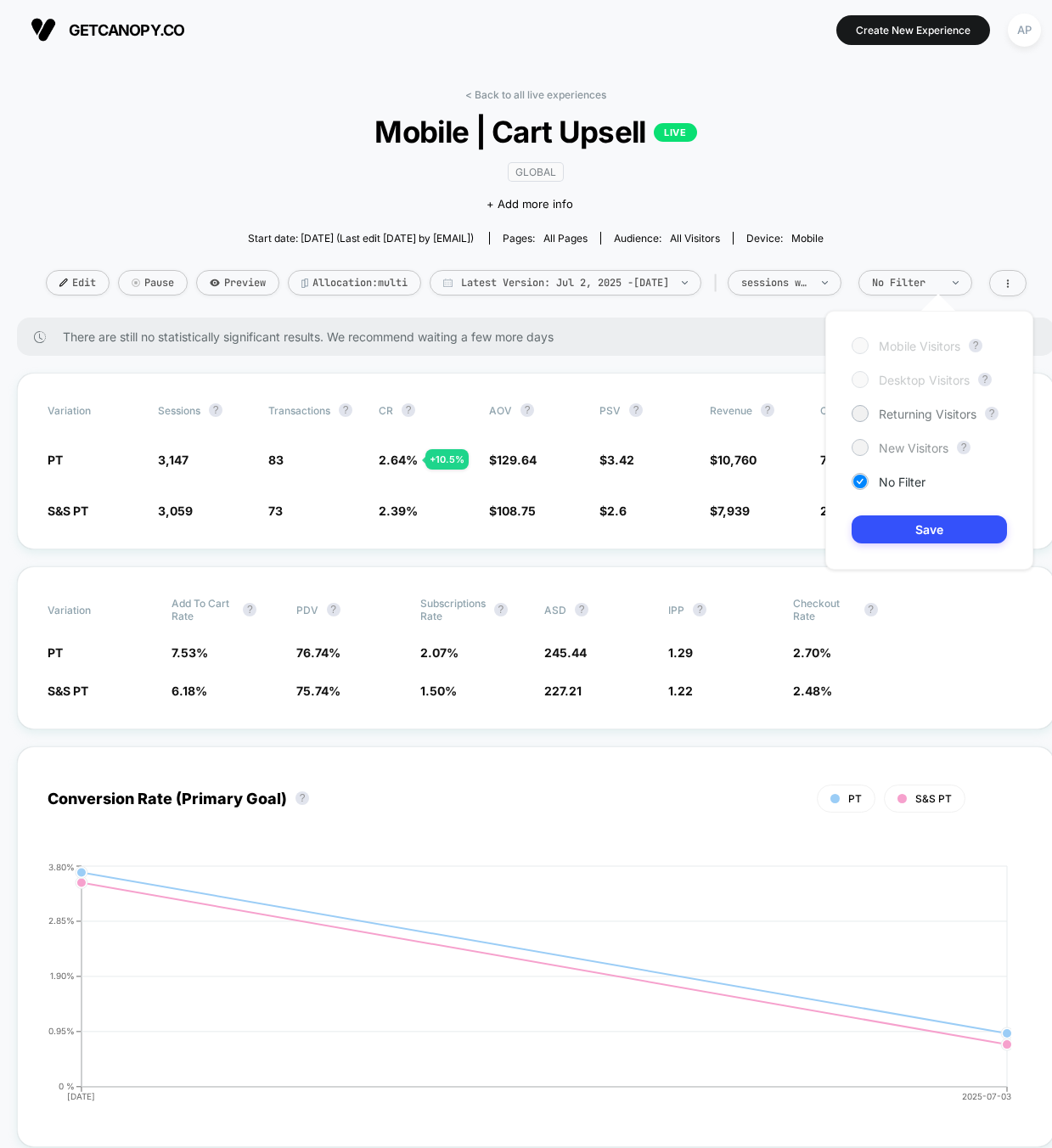 click on "New Visitors" at bounding box center [927, 414] 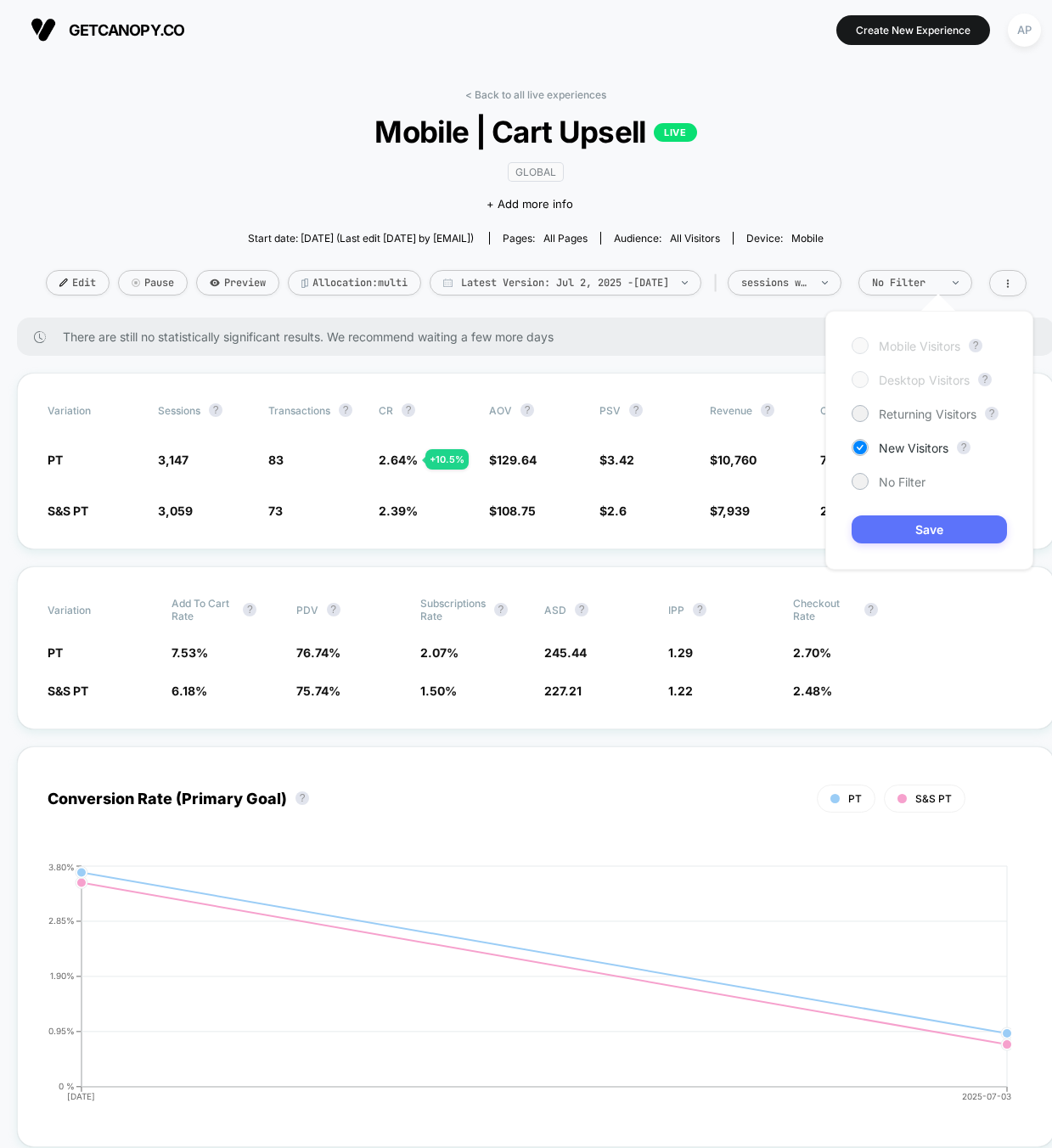 click on "Save" at bounding box center (929, 529) 